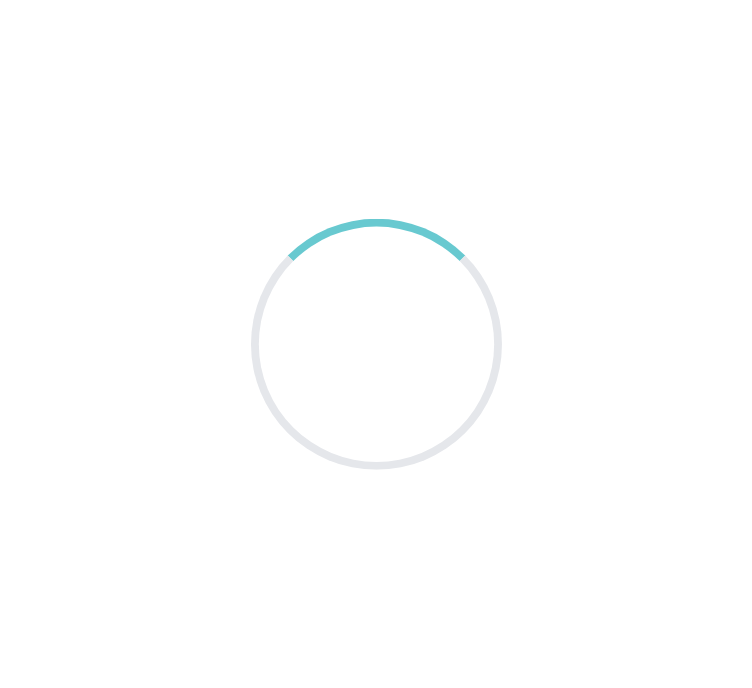 scroll, scrollTop: 0, scrollLeft: 0, axis: both 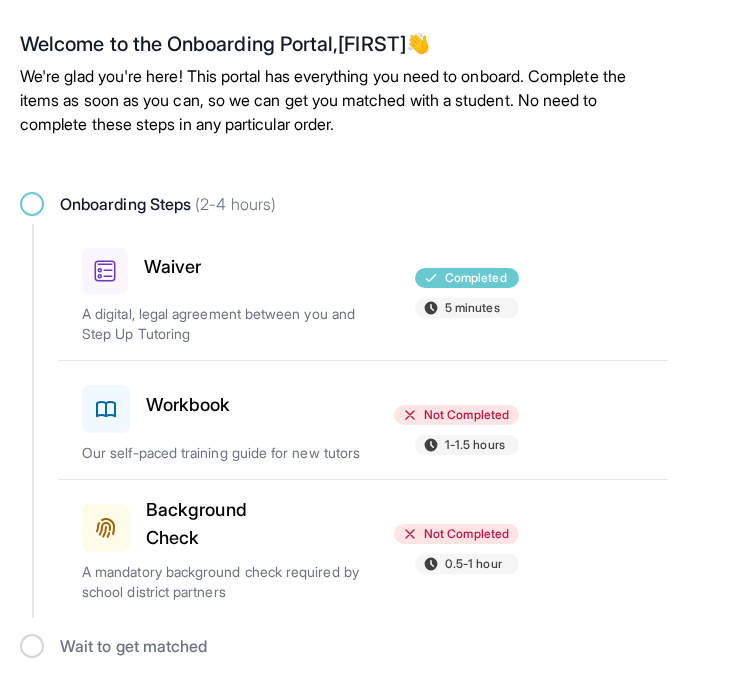 click at bounding box center [300, 405] 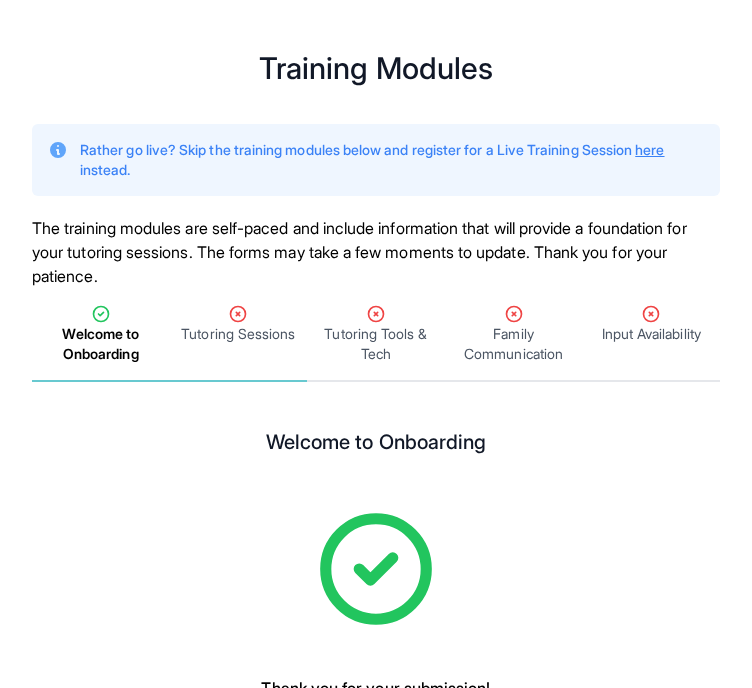 click on "Tutoring Sessions" at bounding box center (238, 334) 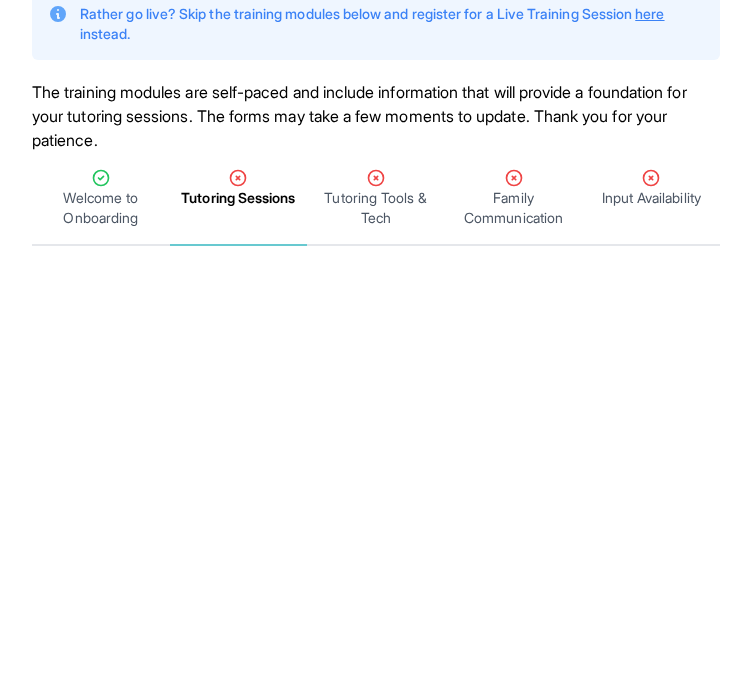 scroll, scrollTop: 95, scrollLeft: 0, axis: vertical 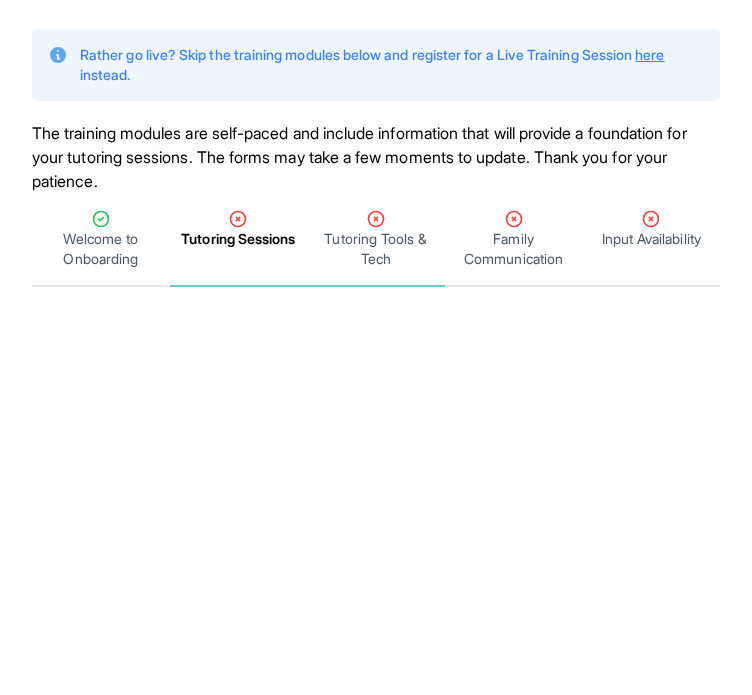 click on "Tutoring Tools & Tech" at bounding box center (376, 249) 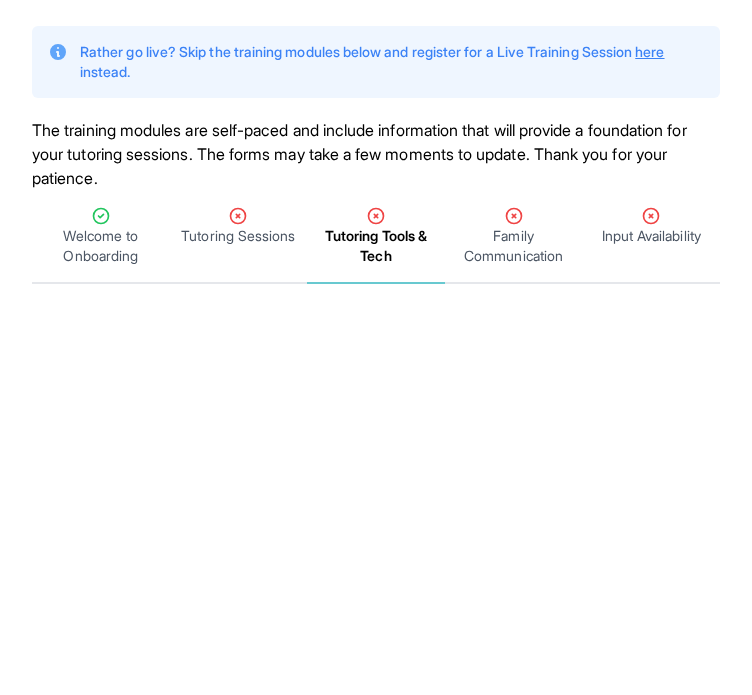 scroll, scrollTop: 95, scrollLeft: 0, axis: vertical 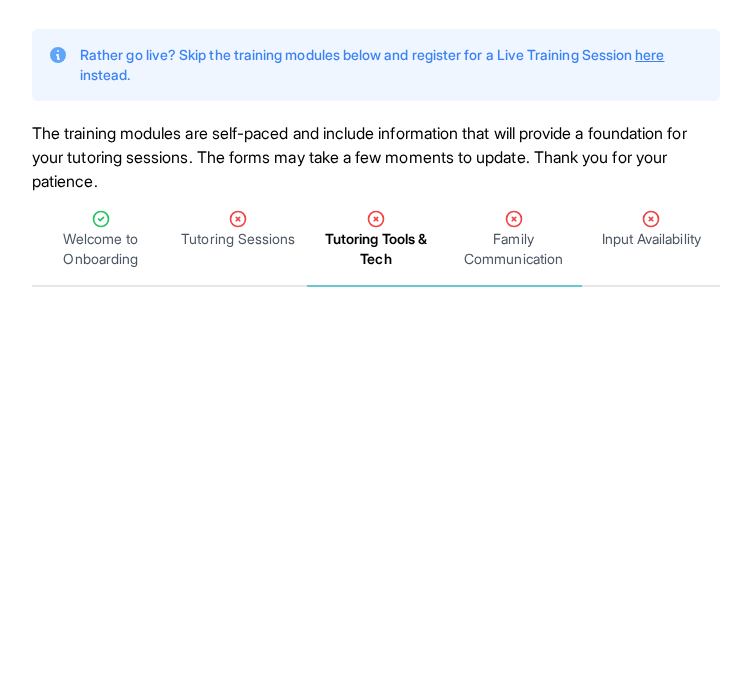 click on "Family Communication" at bounding box center (514, 249) 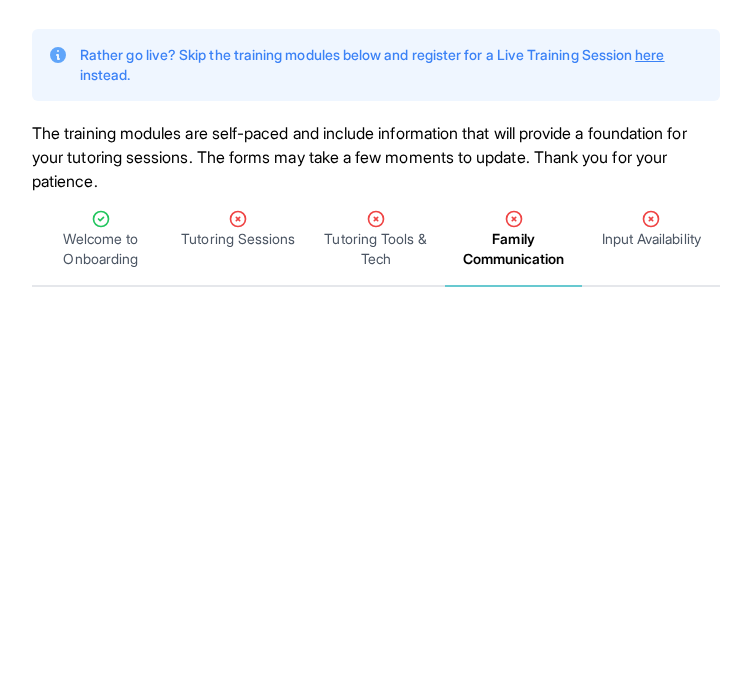 scroll, scrollTop: 195, scrollLeft: 0, axis: vertical 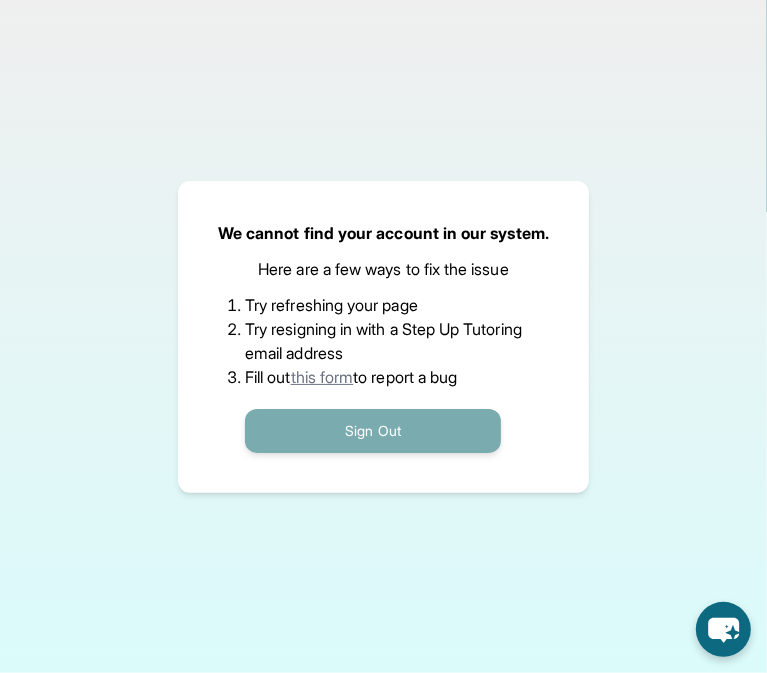 click on "Sign Out" at bounding box center (373, 431) 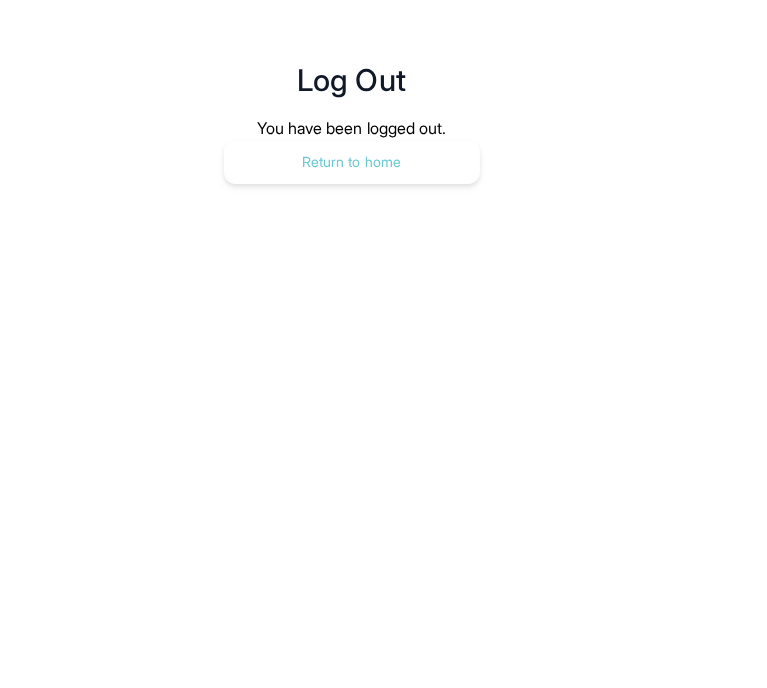 click on "Return to home" at bounding box center (352, 162) 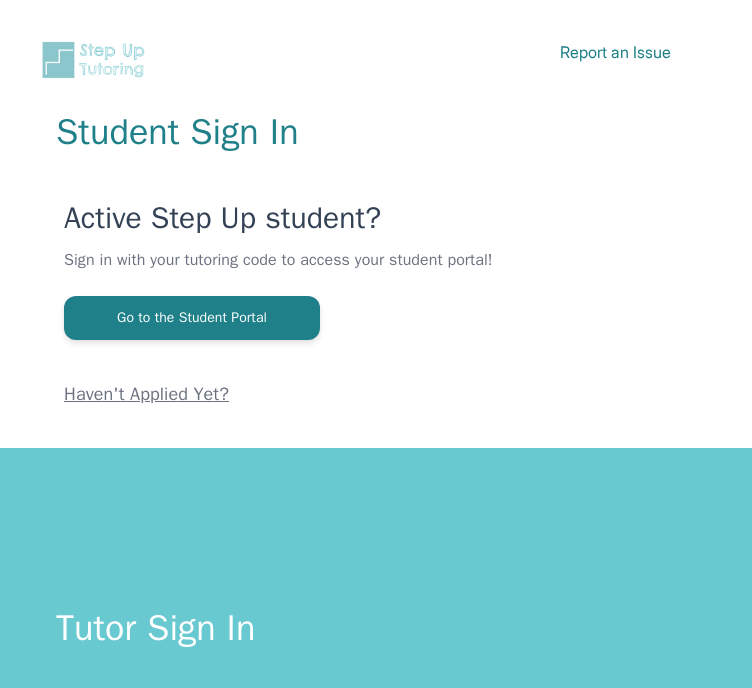 scroll, scrollTop: 0, scrollLeft: 0, axis: both 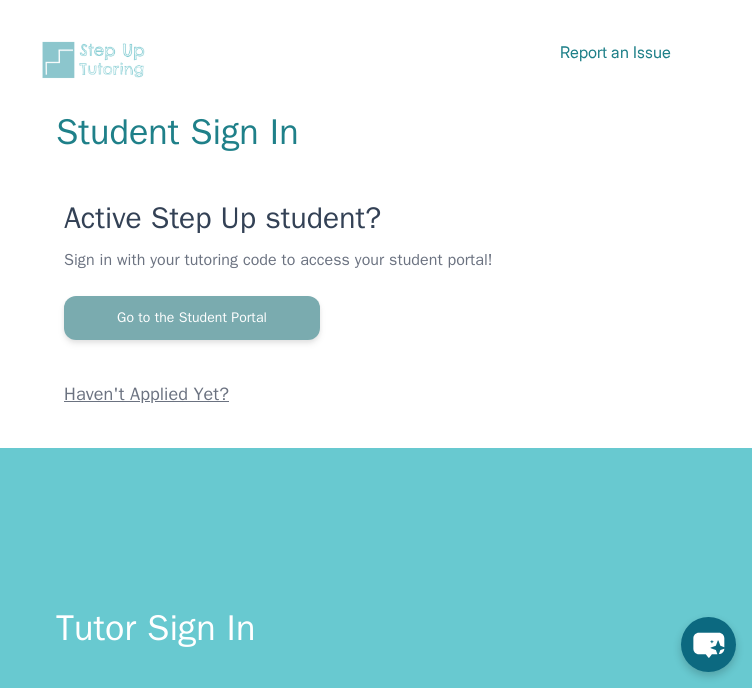 click on "Go to the Student Portal" at bounding box center (192, 318) 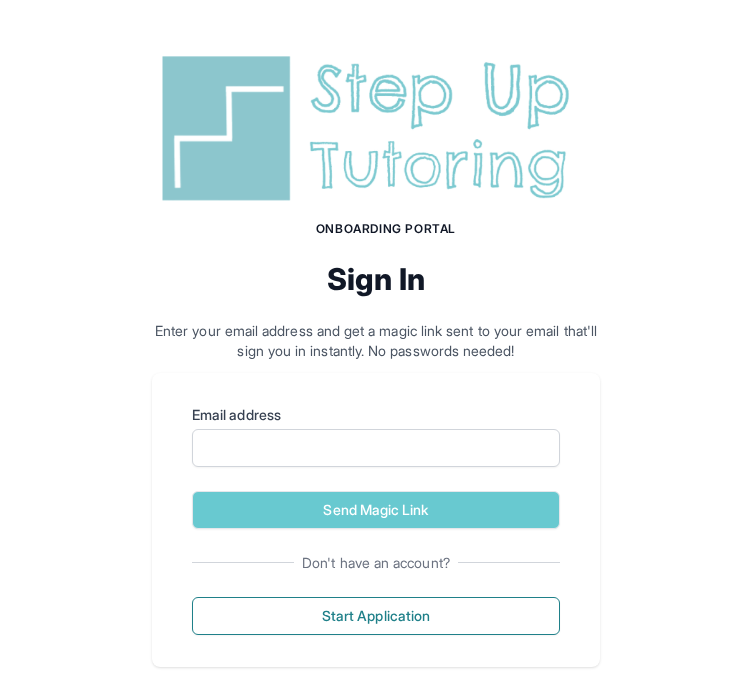 scroll, scrollTop: 0, scrollLeft: 0, axis: both 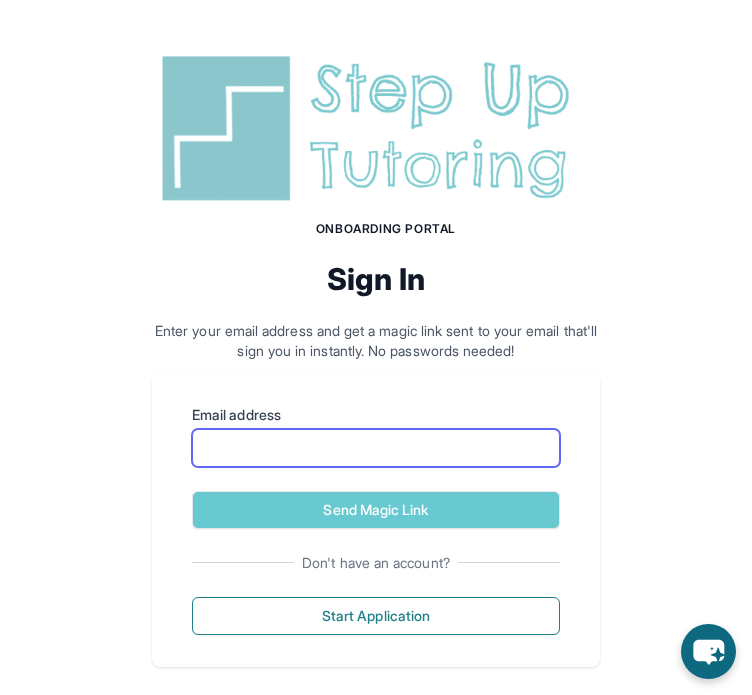 drag, startPoint x: 422, startPoint y: 488, endPoint x: 434, endPoint y: 487, distance: 12.0415945 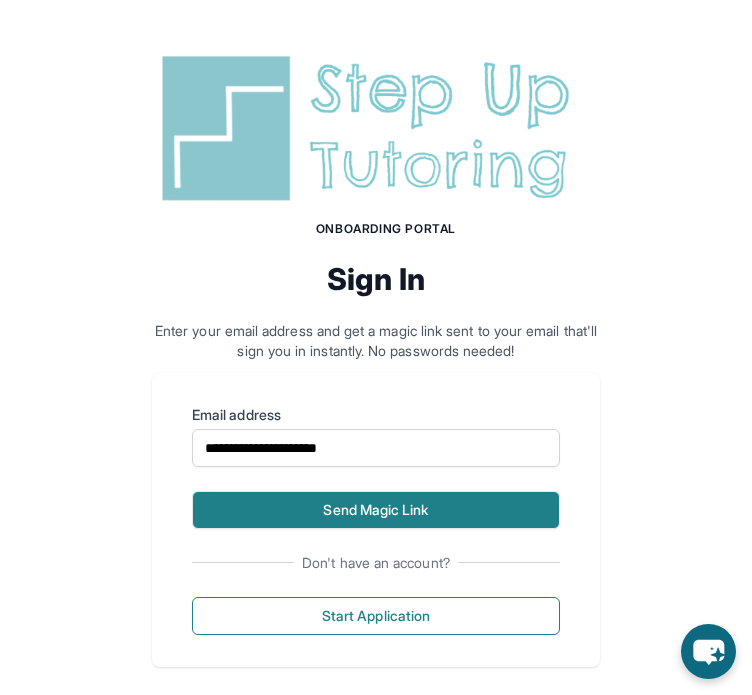 click on "Send Magic Link" at bounding box center [376, 510] 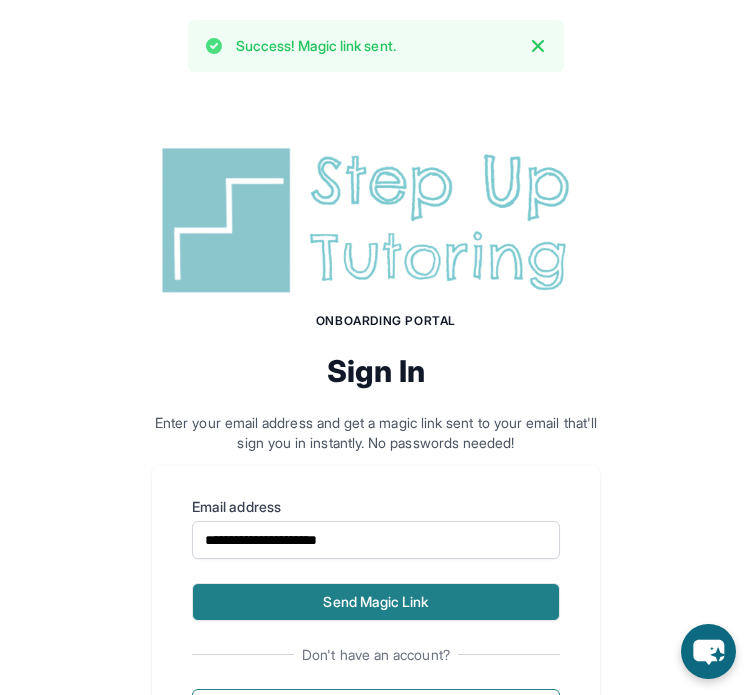click on "Send Magic Link" at bounding box center [376, 602] 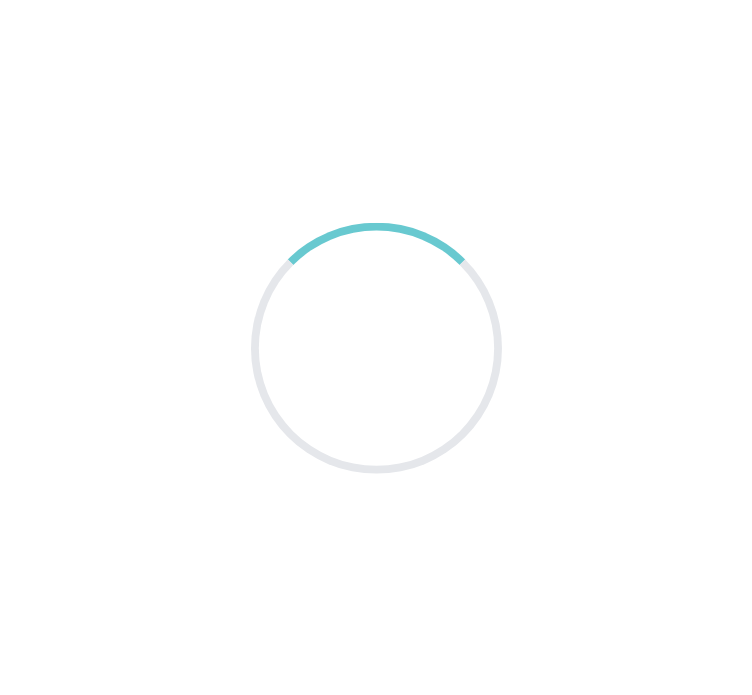 scroll, scrollTop: 0, scrollLeft: 0, axis: both 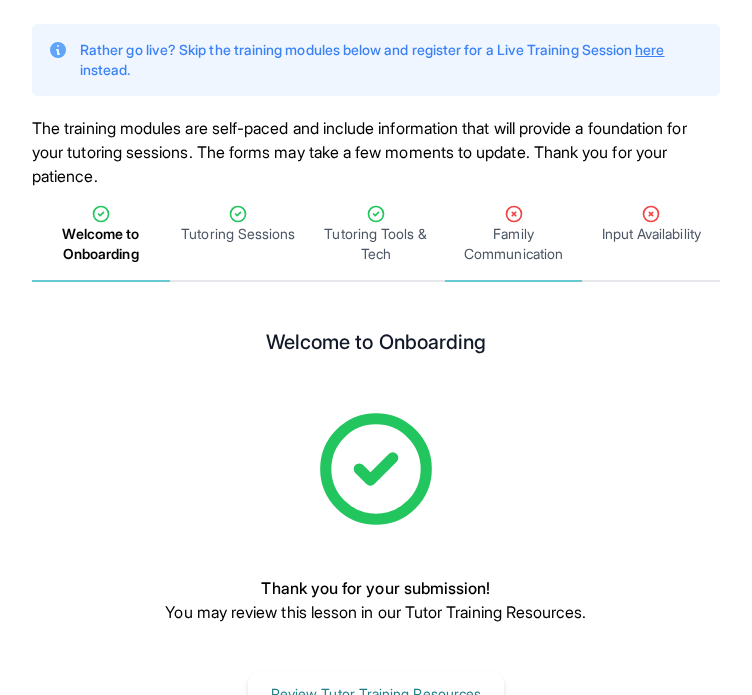 click on "Family Communication" at bounding box center [514, 244] 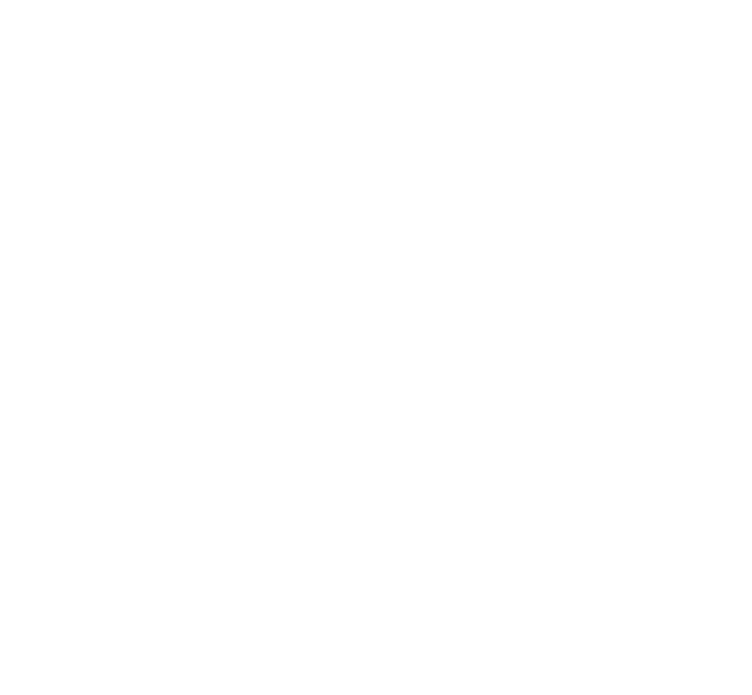 scroll, scrollTop: 600, scrollLeft: 0, axis: vertical 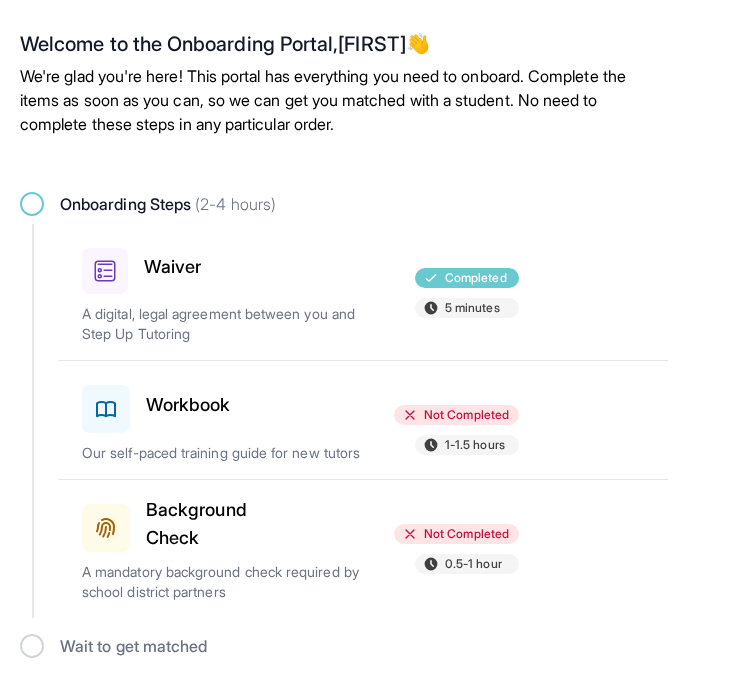click at bounding box center [300, 524] 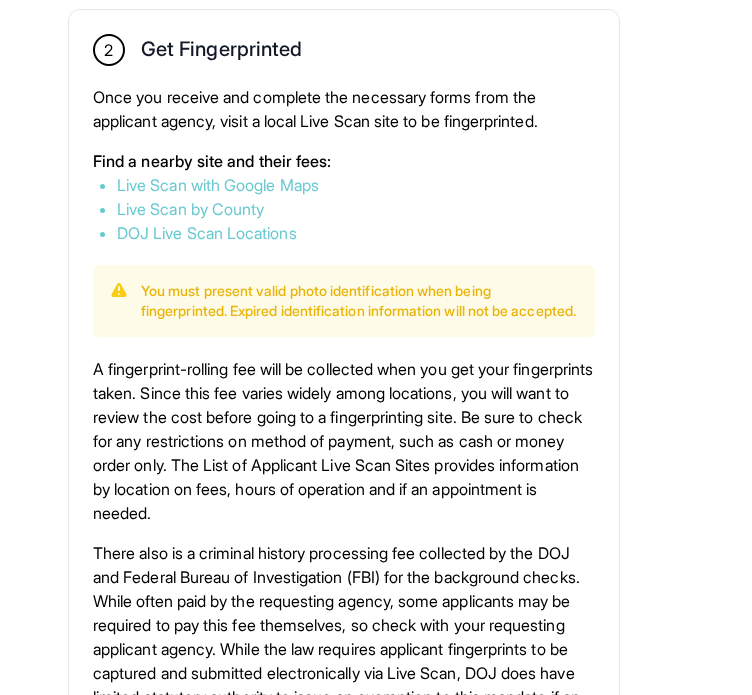 scroll, scrollTop: 1300, scrollLeft: 0, axis: vertical 